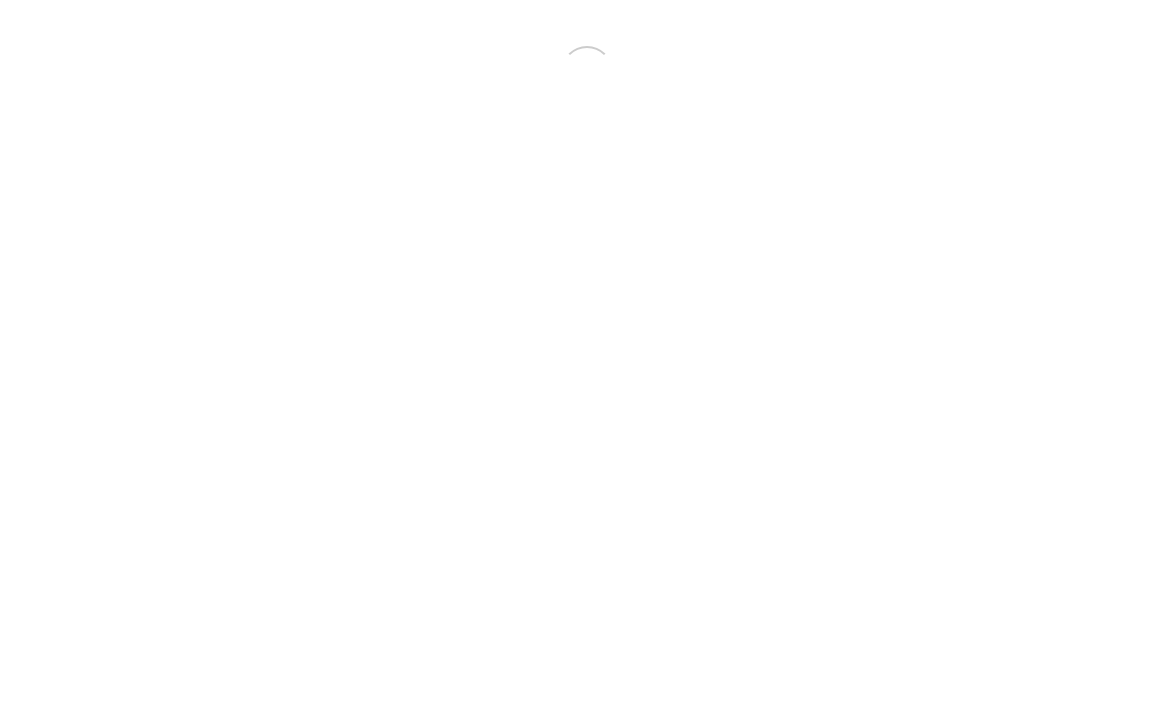 scroll, scrollTop: 0, scrollLeft: 0, axis: both 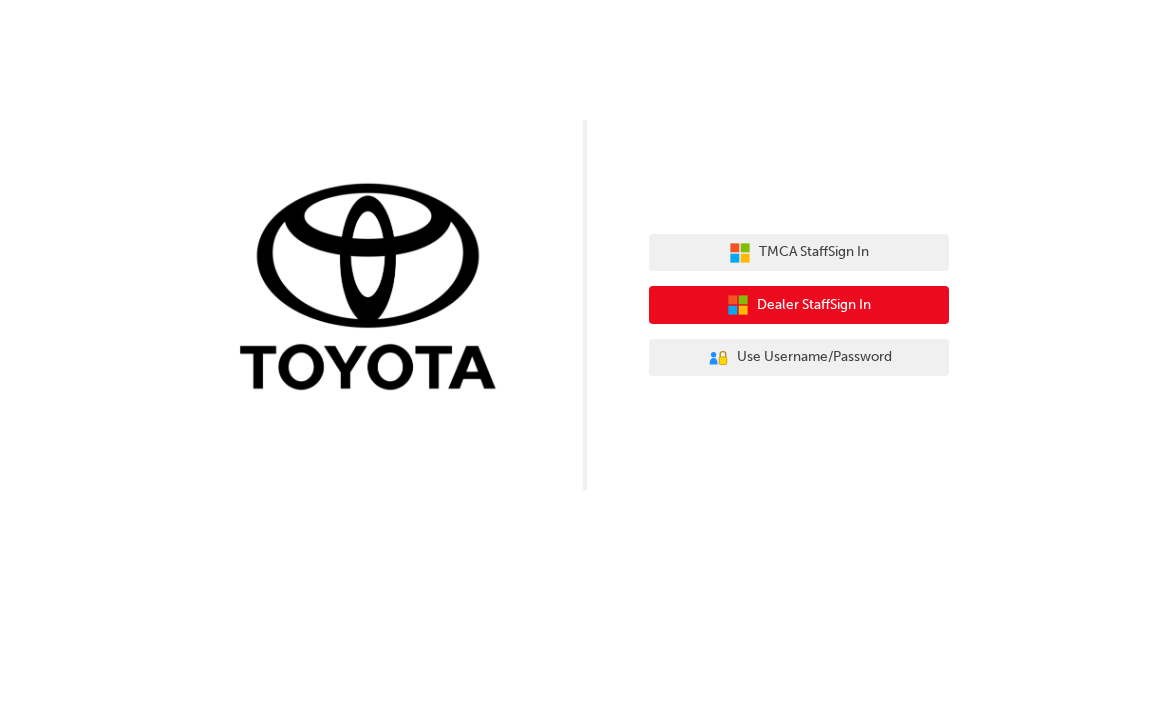 click on "Dealer Staff  Sign In" at bounding box center [814, 305] 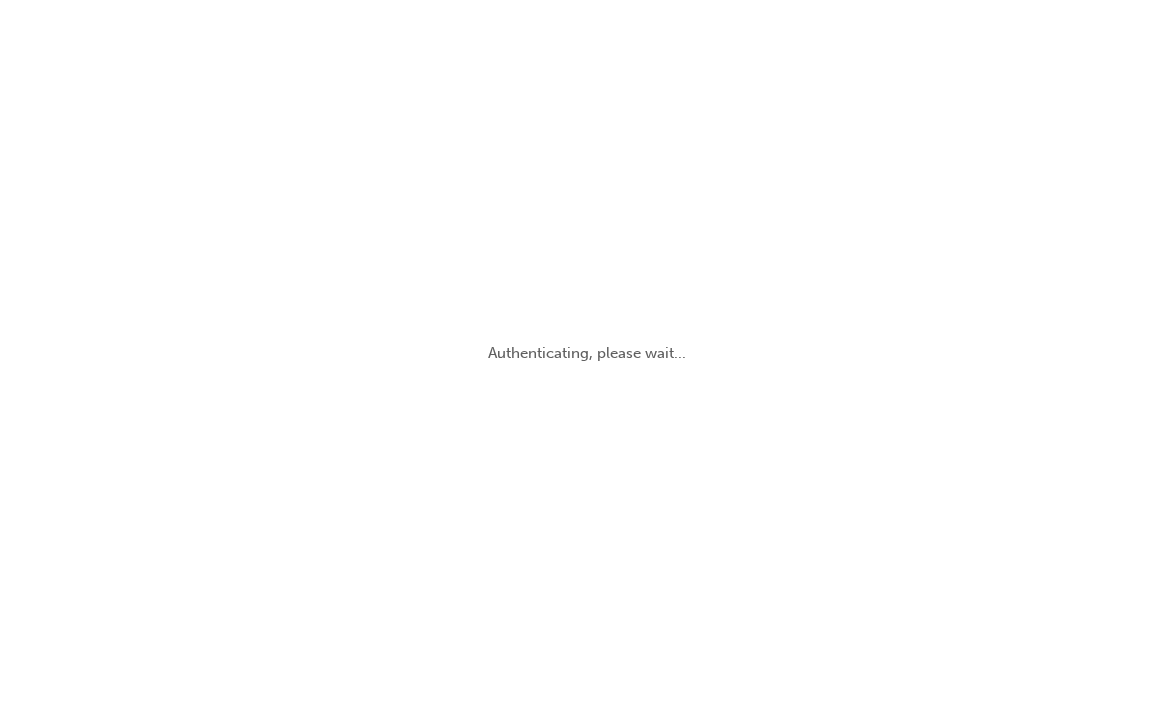 scroll, scrollTop: 0, scrollLeft: 0, axis: both 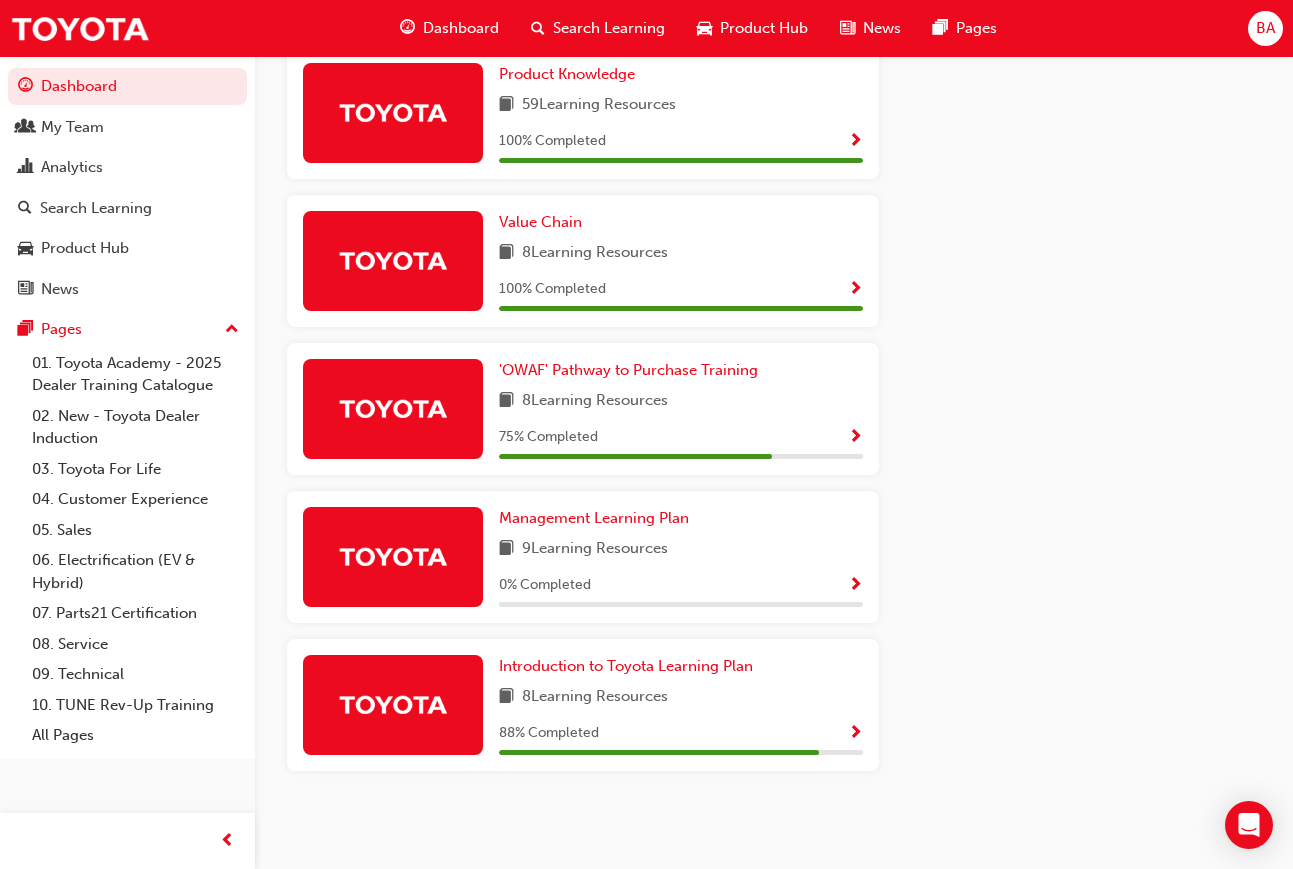 click on "Introduction to Toyota Learning Plan 8  Learning Resources 88 % Completed" at bounding box center (583, 705) 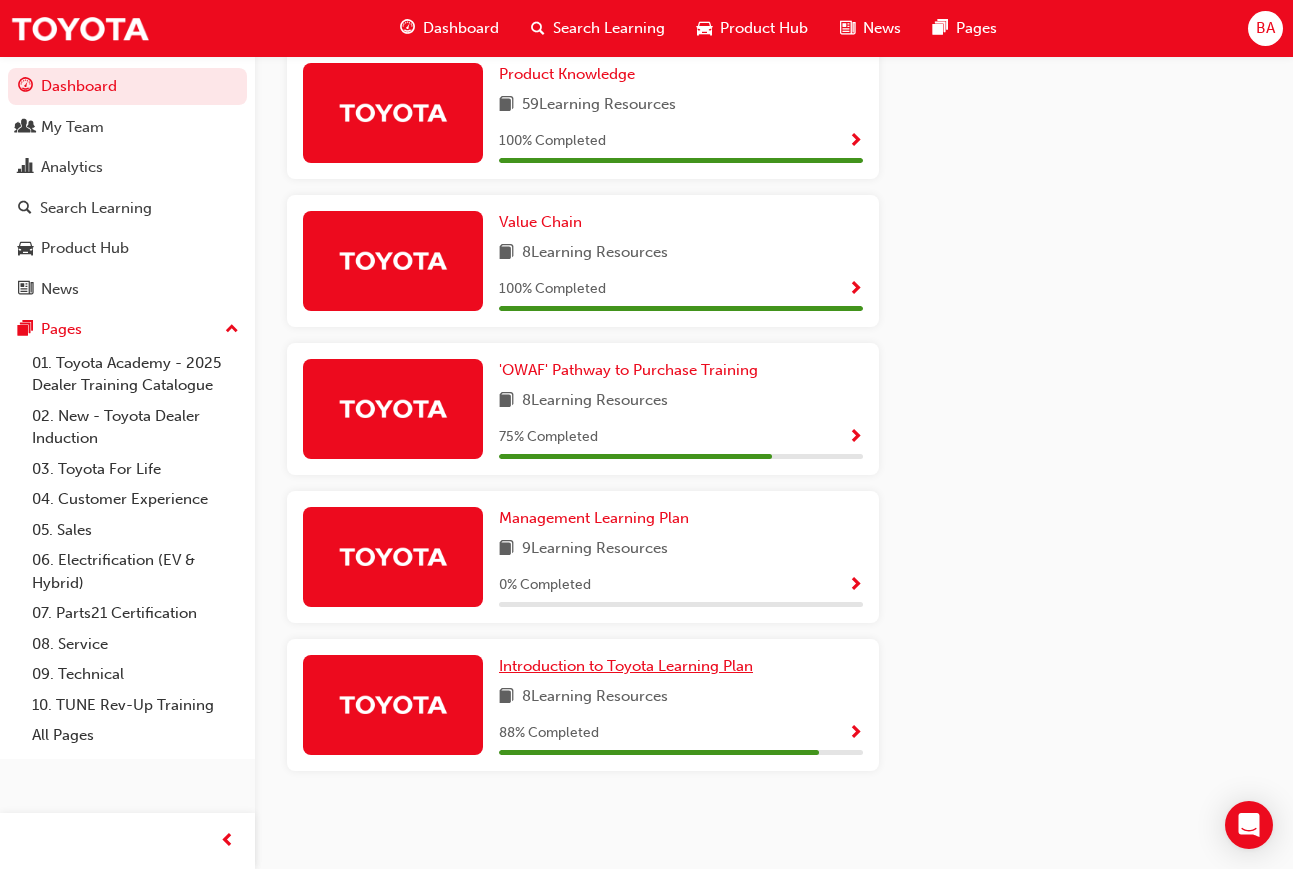 click on "Introduction to Toyota Learning Plan" at bounding box center [626, 666] 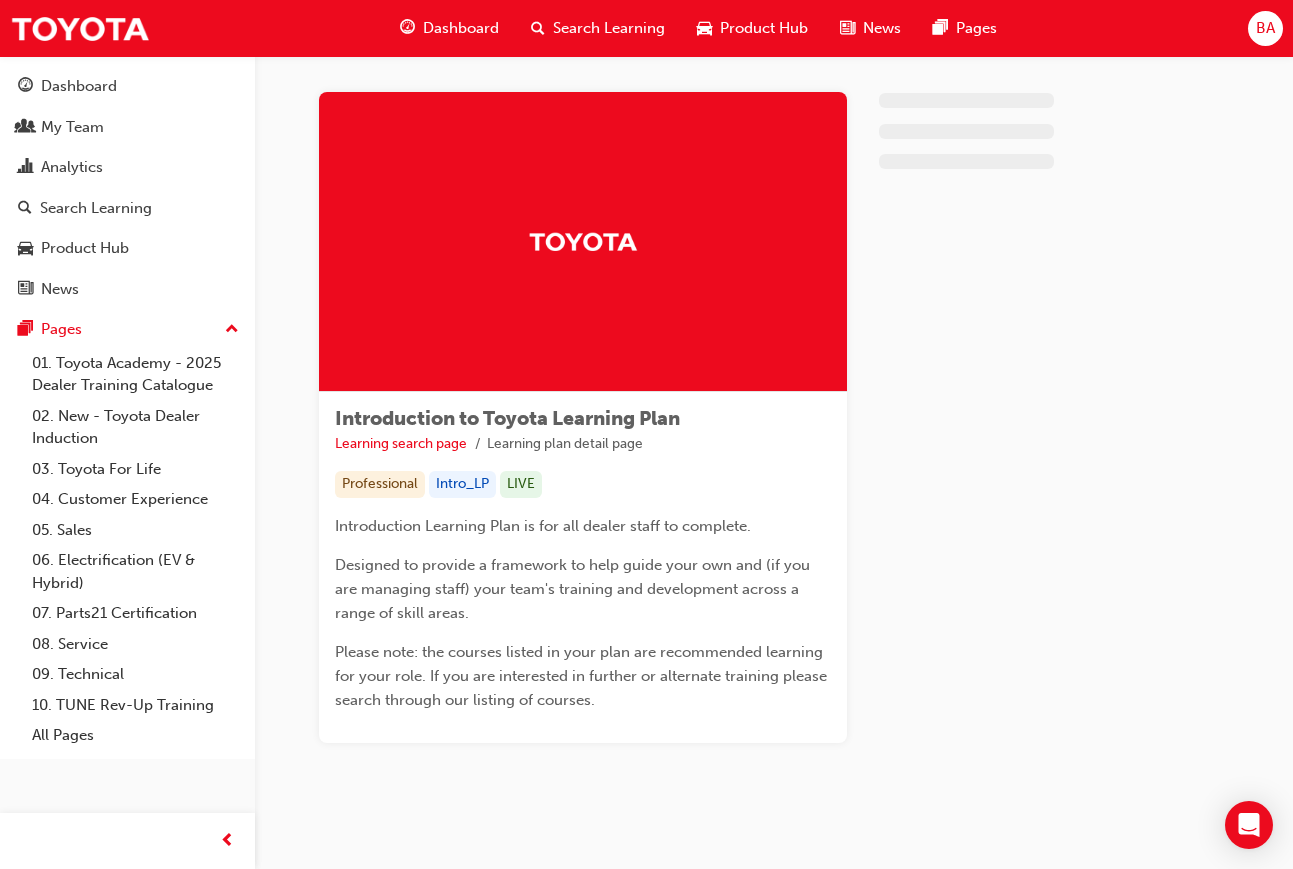 scroll, scrollTop: 32, scrollLeft: 0, axis: vertical 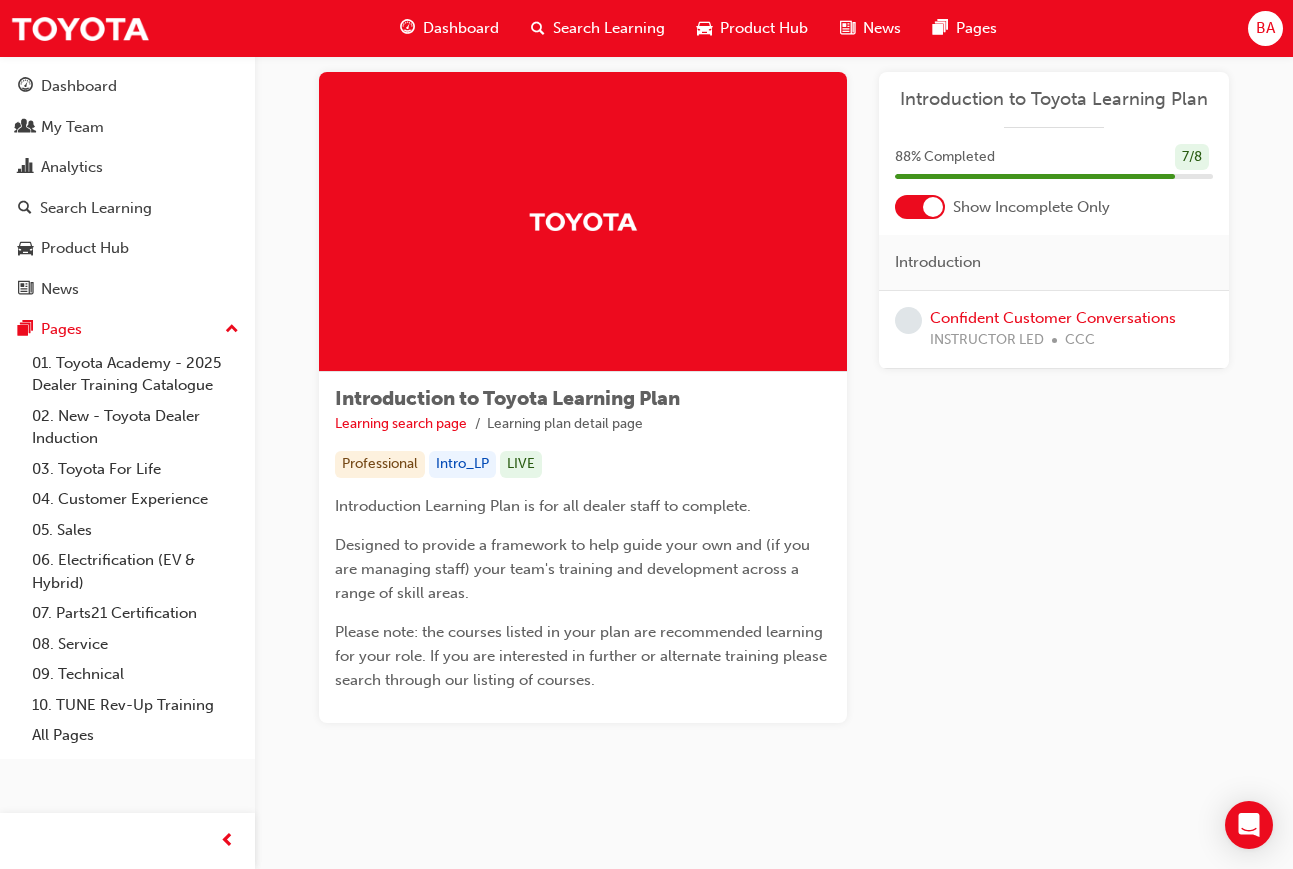 click on "Professional Intro_LP LIVE" at bounding box center [583, 464] 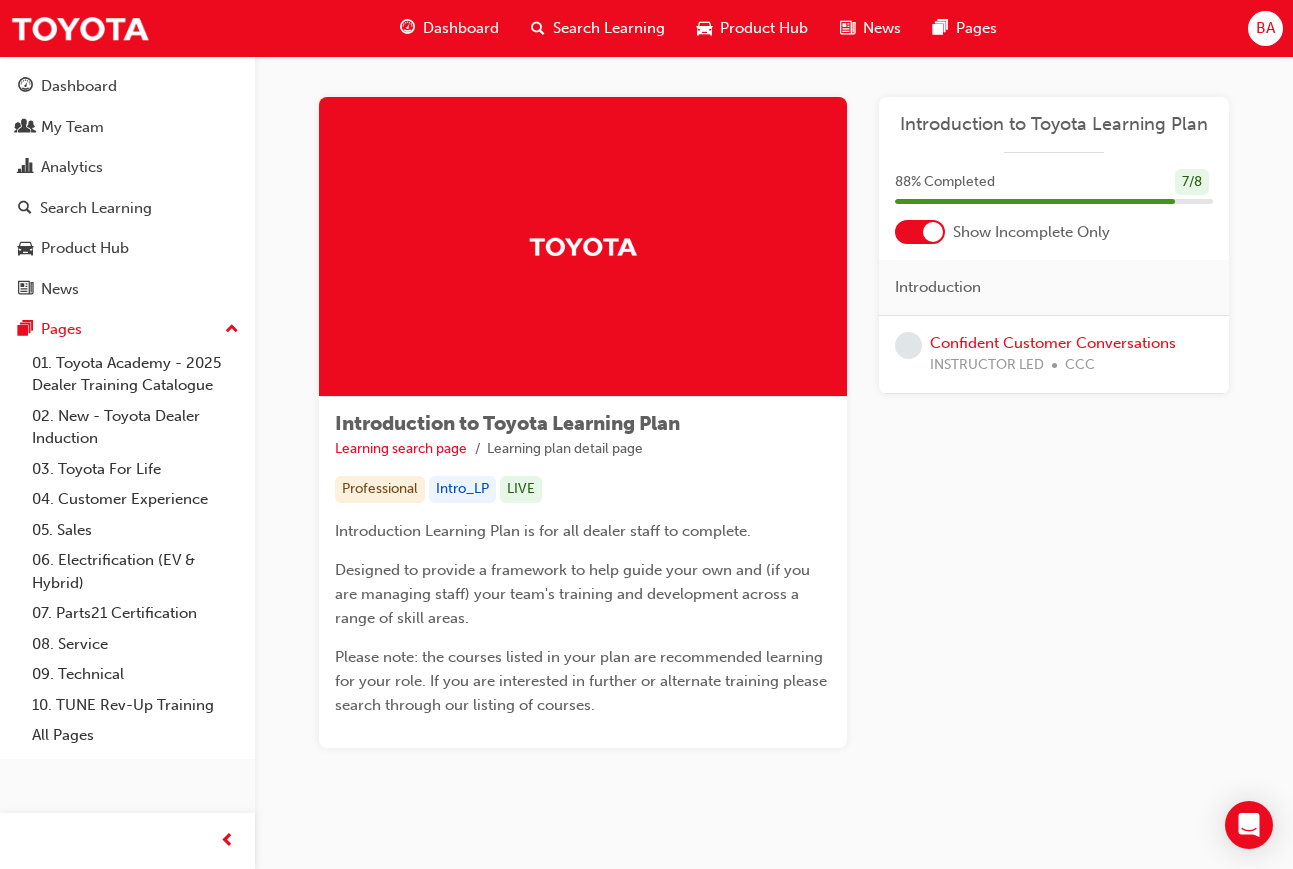 scroll, scrollTop: 0, scrollLeft: 0, axis: both 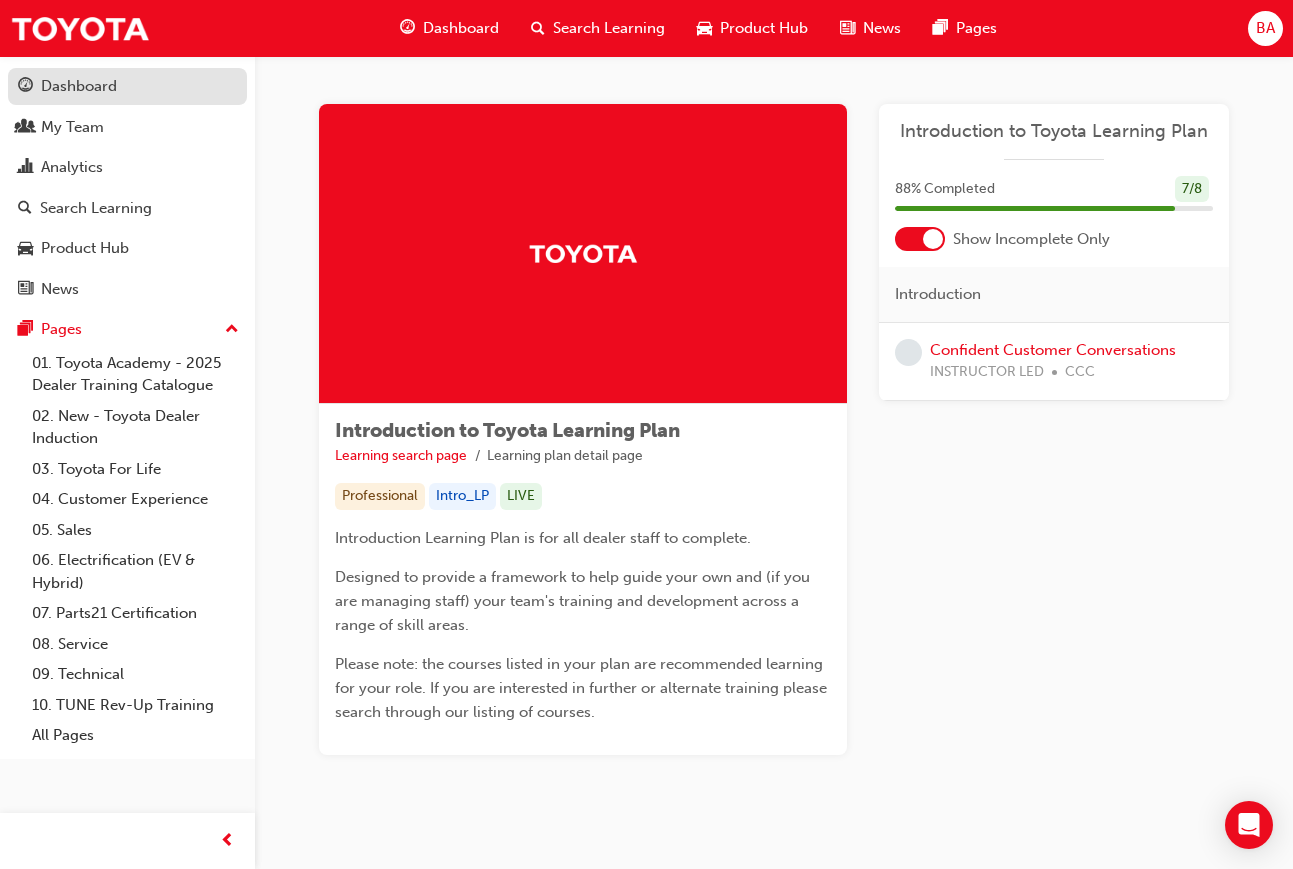 click on "Dashboard" at bounding box center [127, 86] 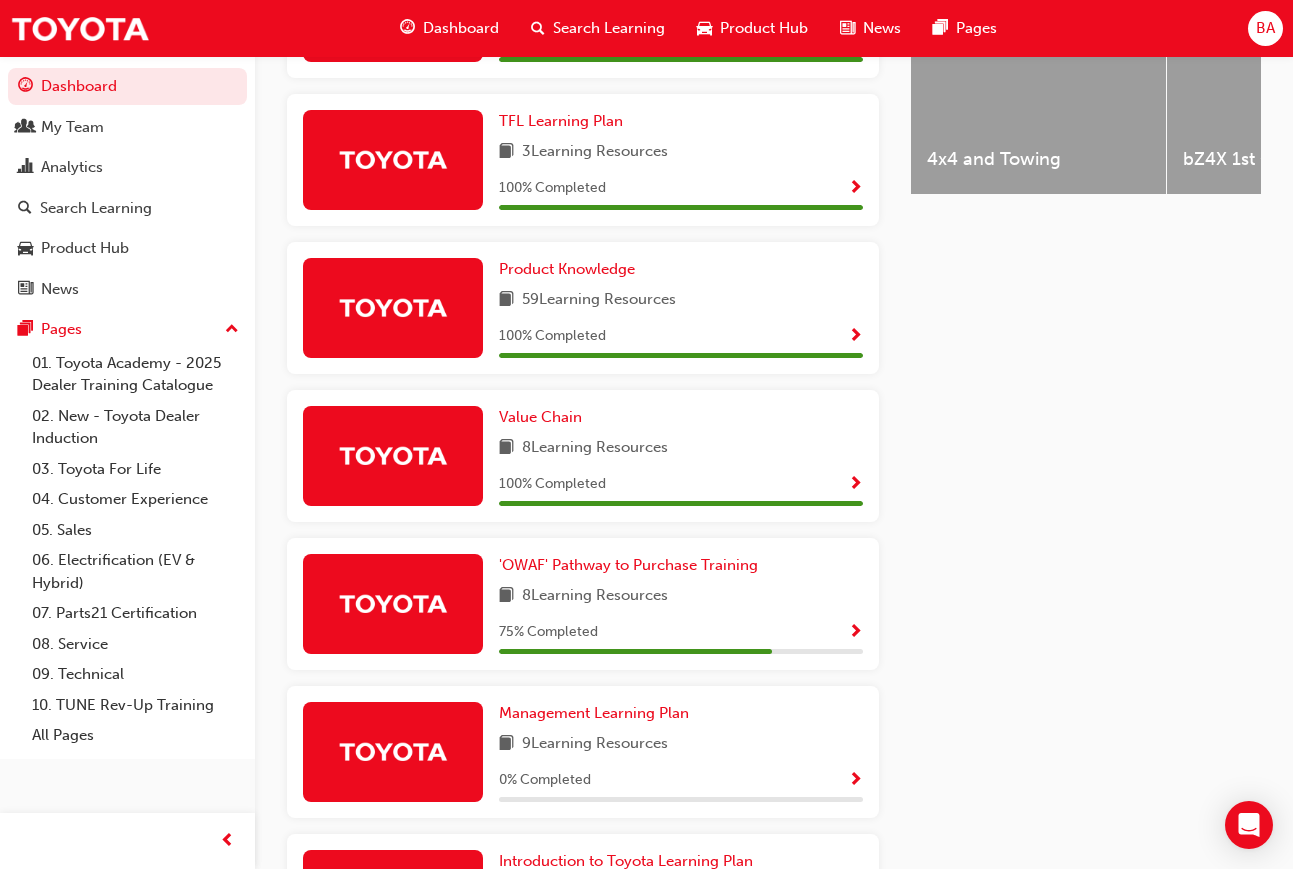 scroll, scrollTop: 900, scrollLeft: 0, axis: vertical 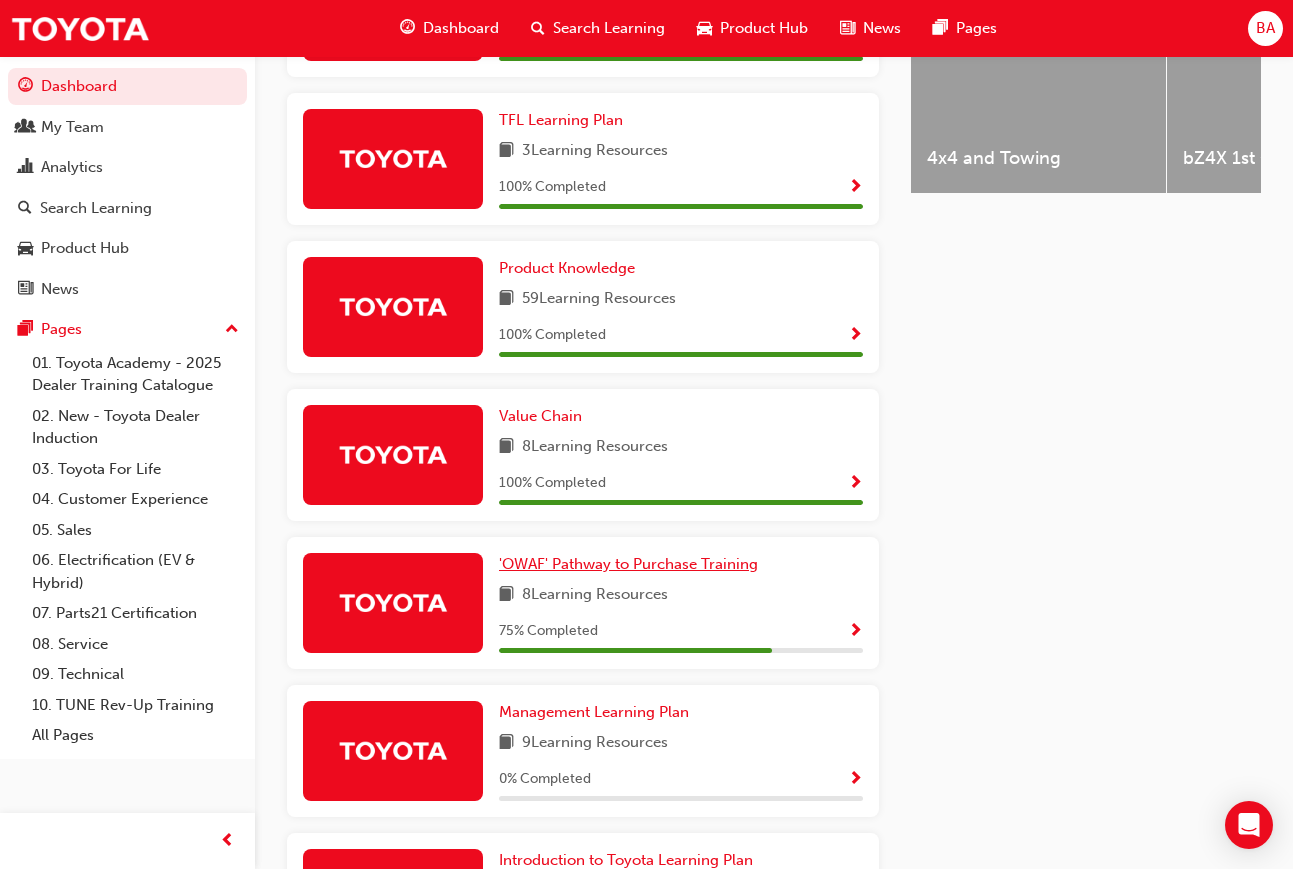 click on "'OWAF' Pathway to Purchase Training" at bounding box center (628, 564) 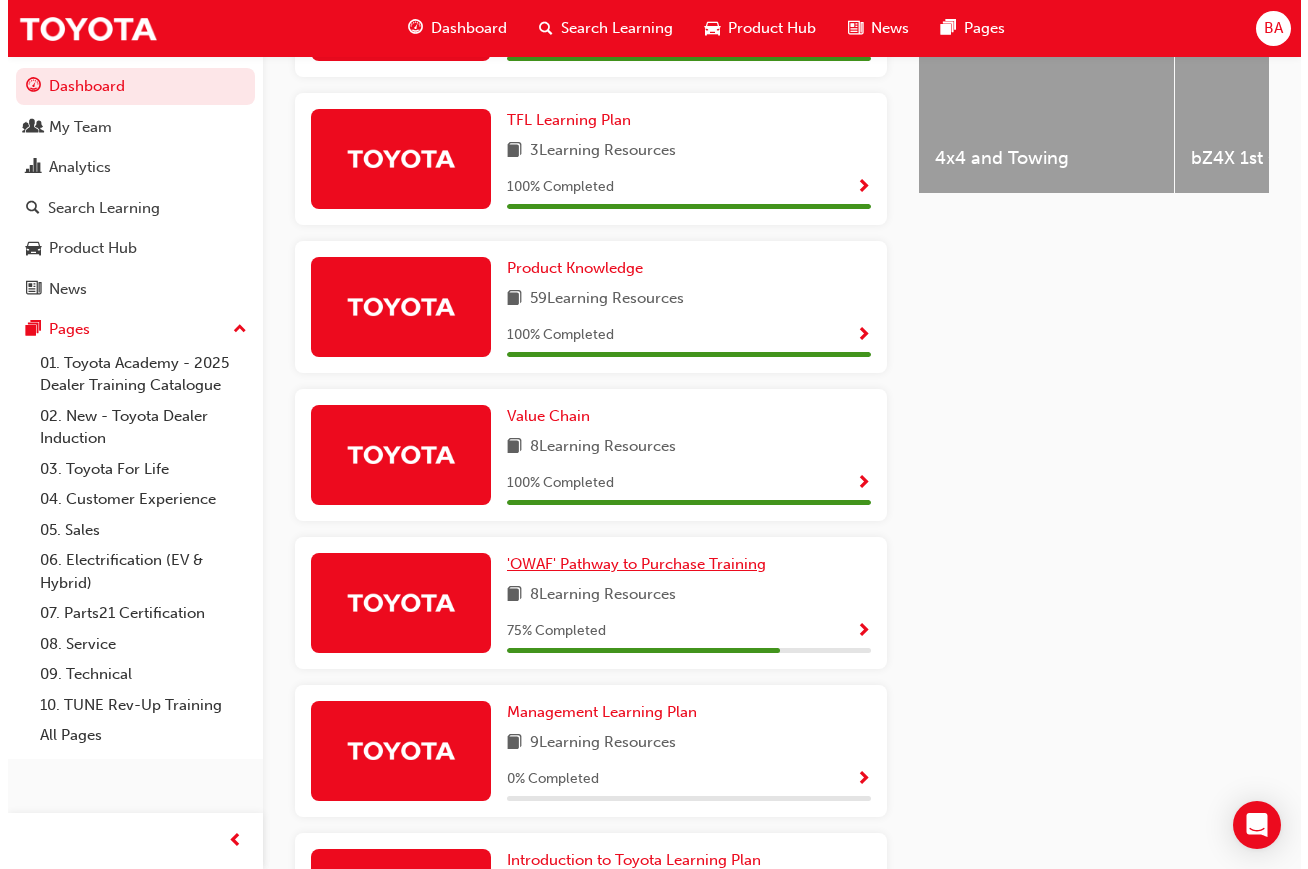 scroll, scrollTop: 0, scrollLeft: 0, axis: both 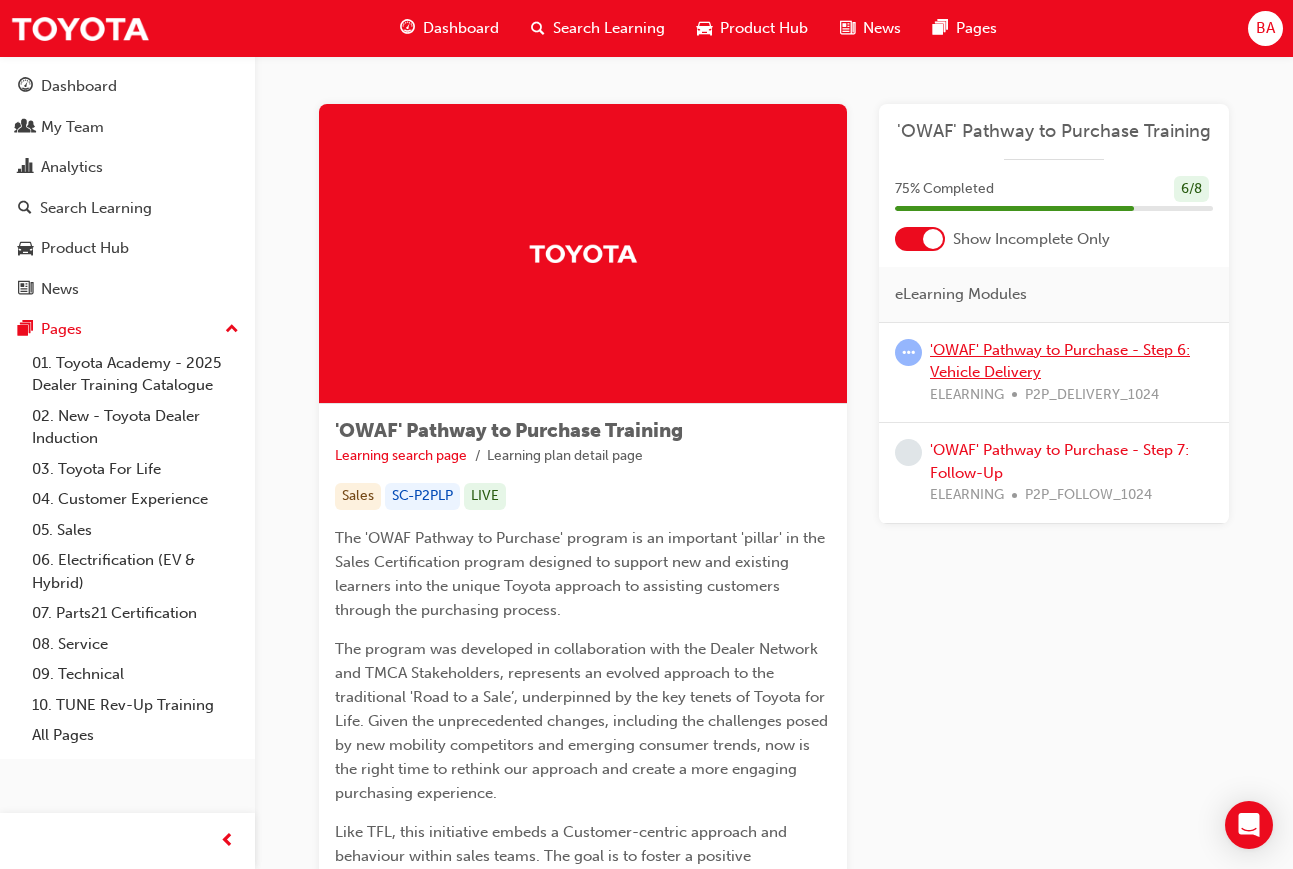 click on "'OWAF' Pathway to Purchase - Step 6: Vehicle Delivery" at bounding box center (1060, 361) 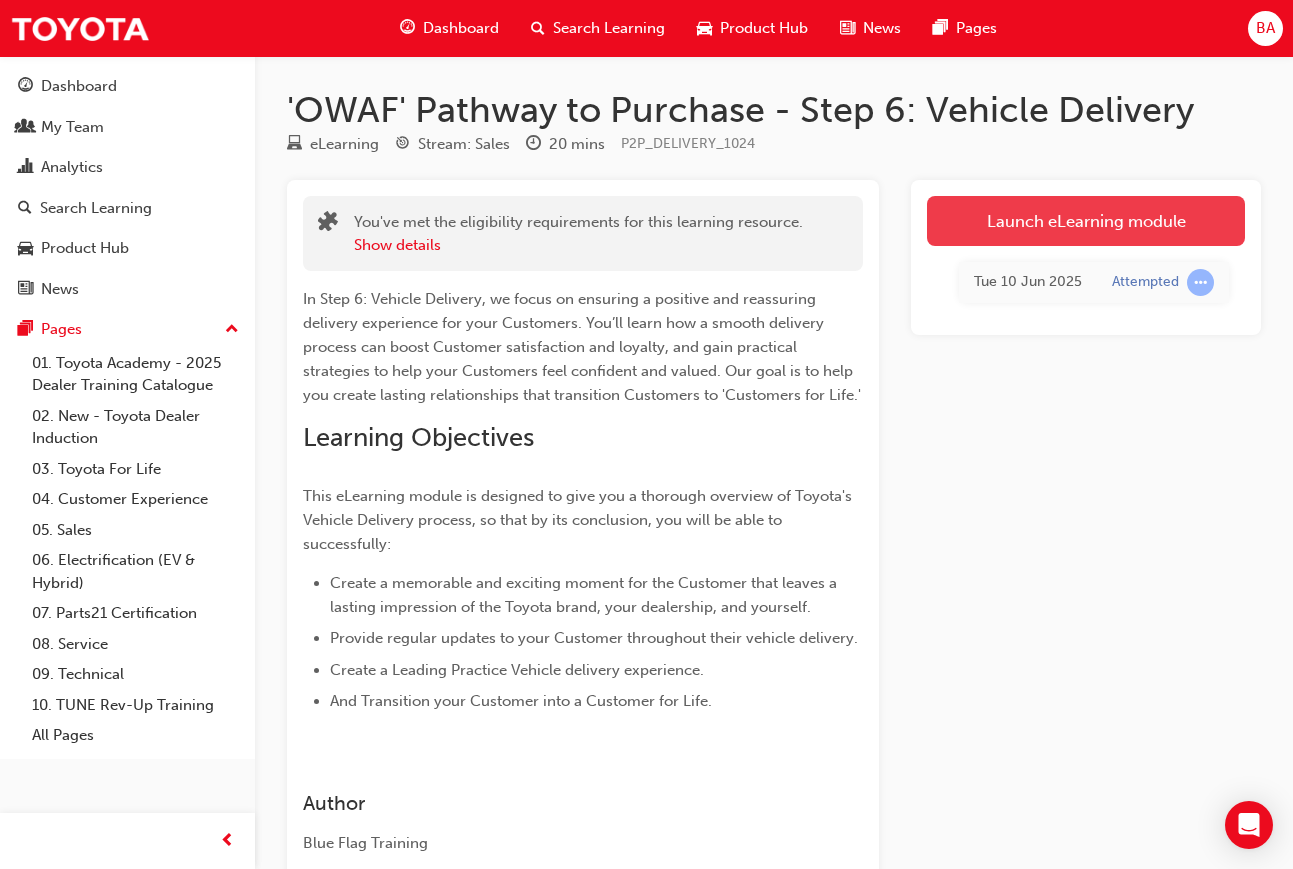 click on "Launch eLearning module" at bounding box center (1086, 221) 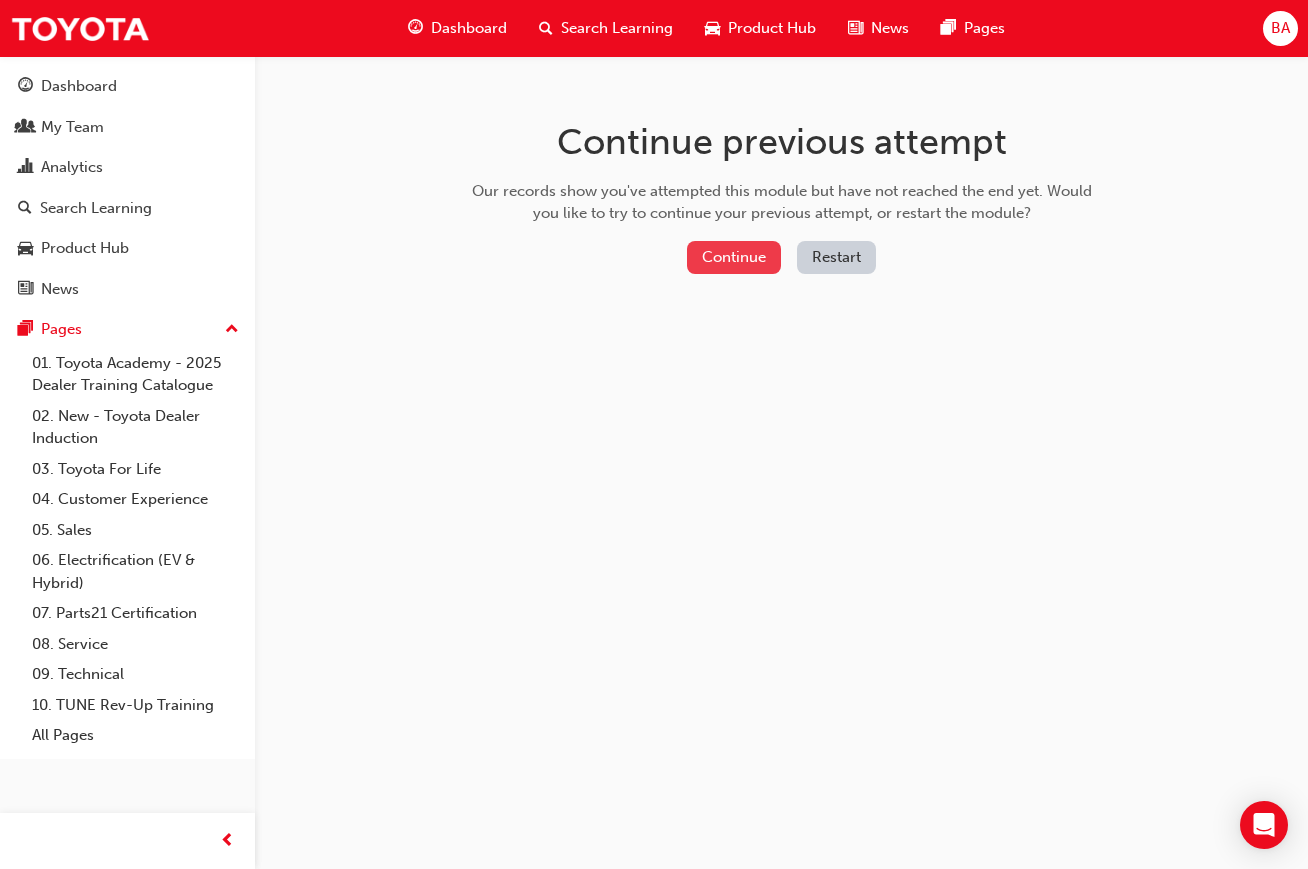 click on "Continue" at bounding box center (734, 257) 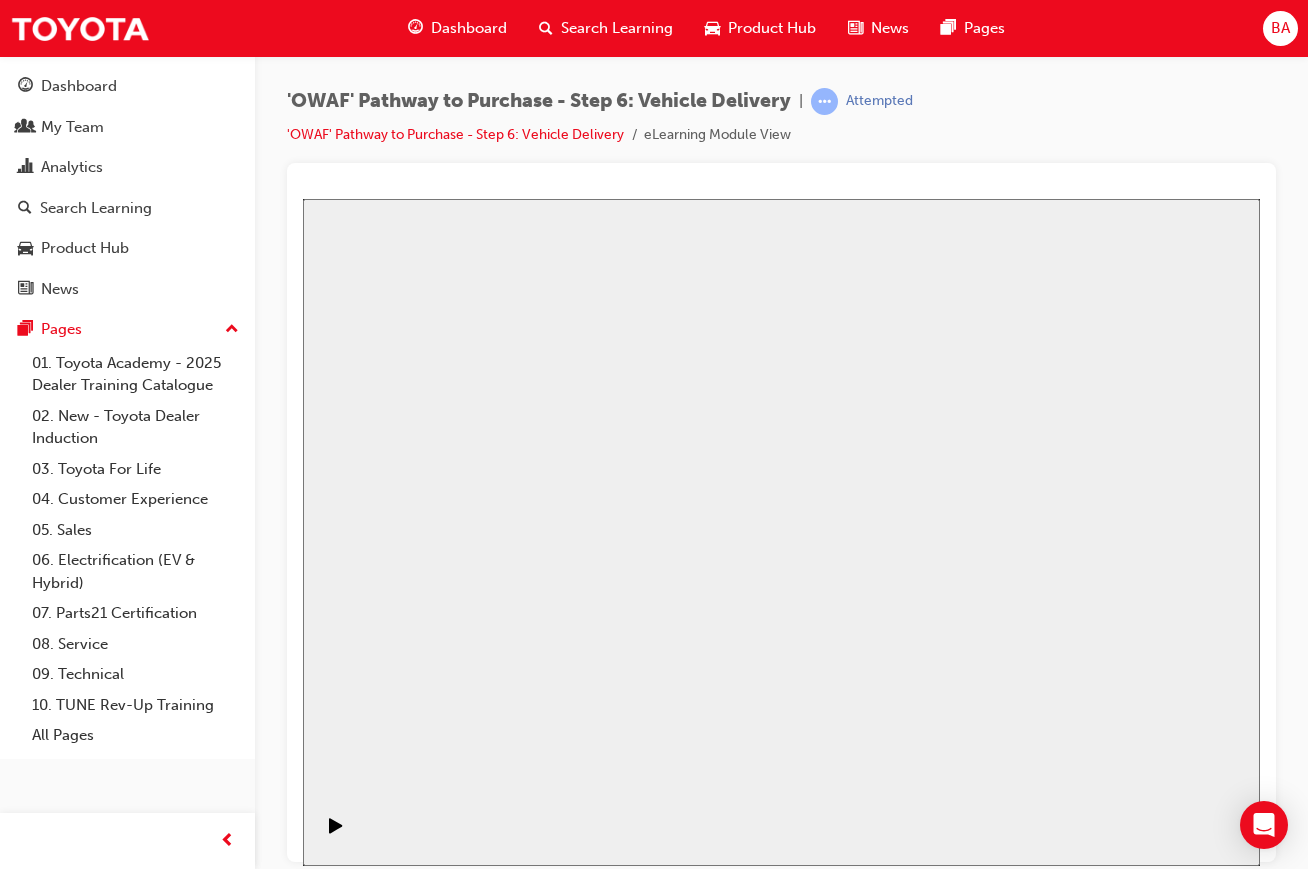 scroll, scrollTop: 0, scrollLeft: 0, axis: both 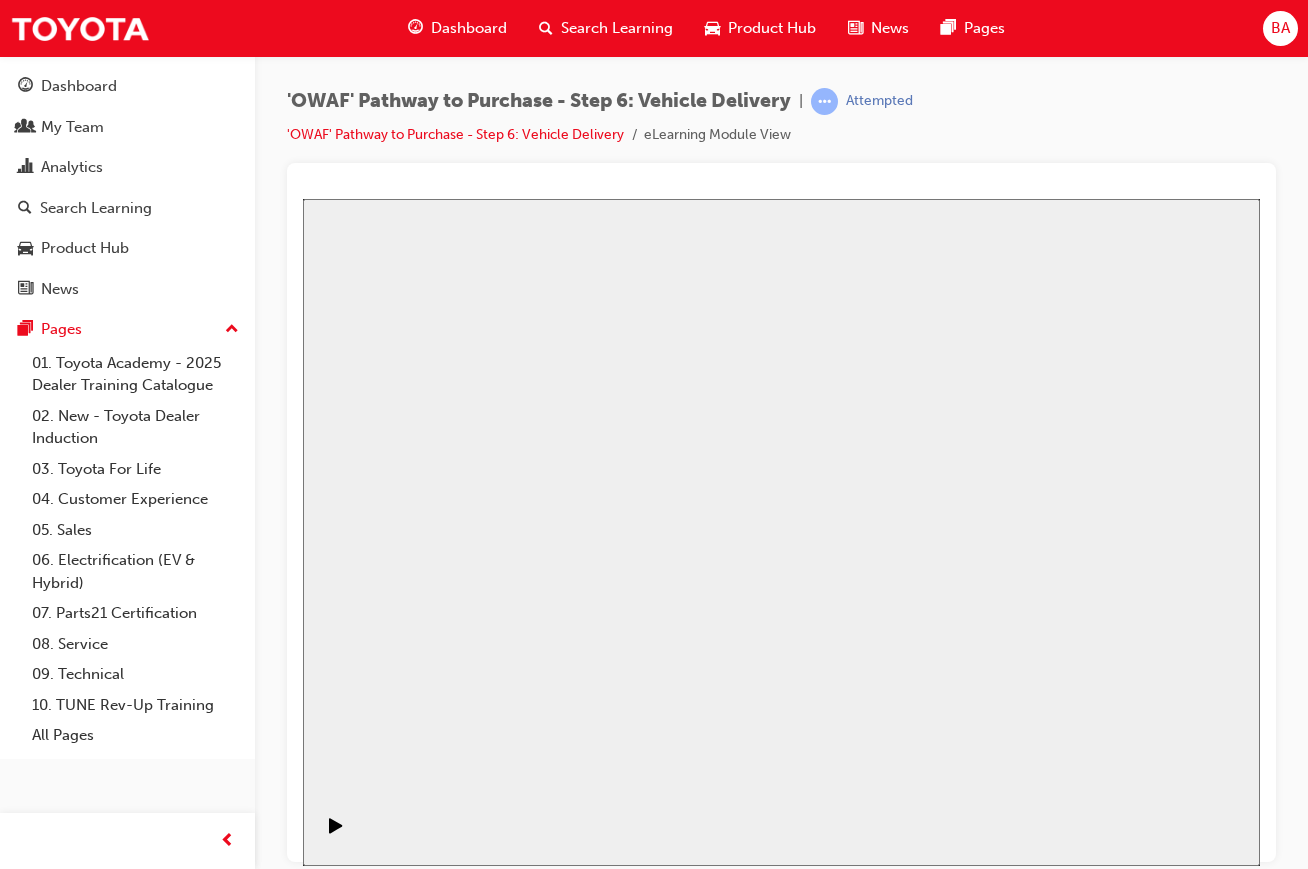 click on "Resume" at bounding box center (341, 1918) 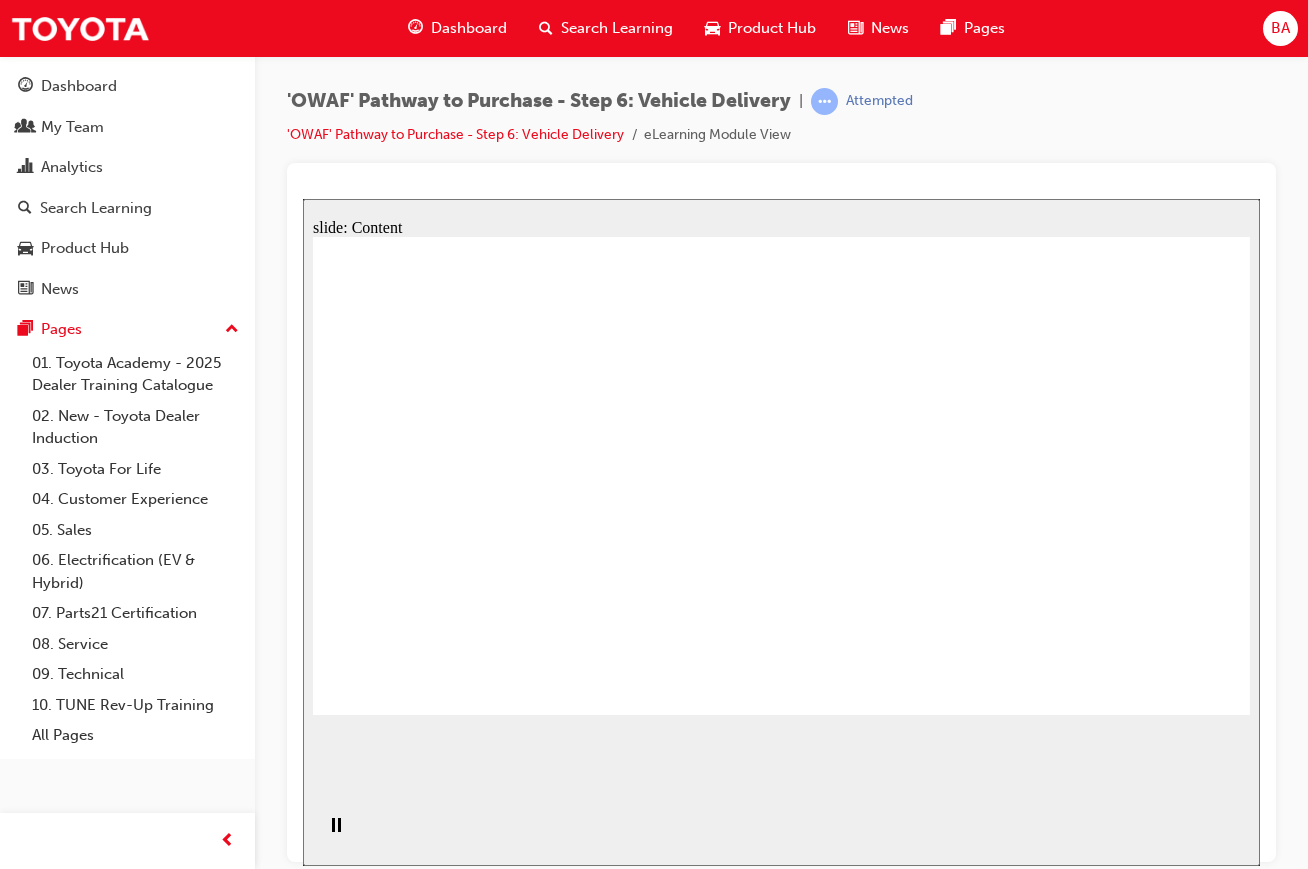 click 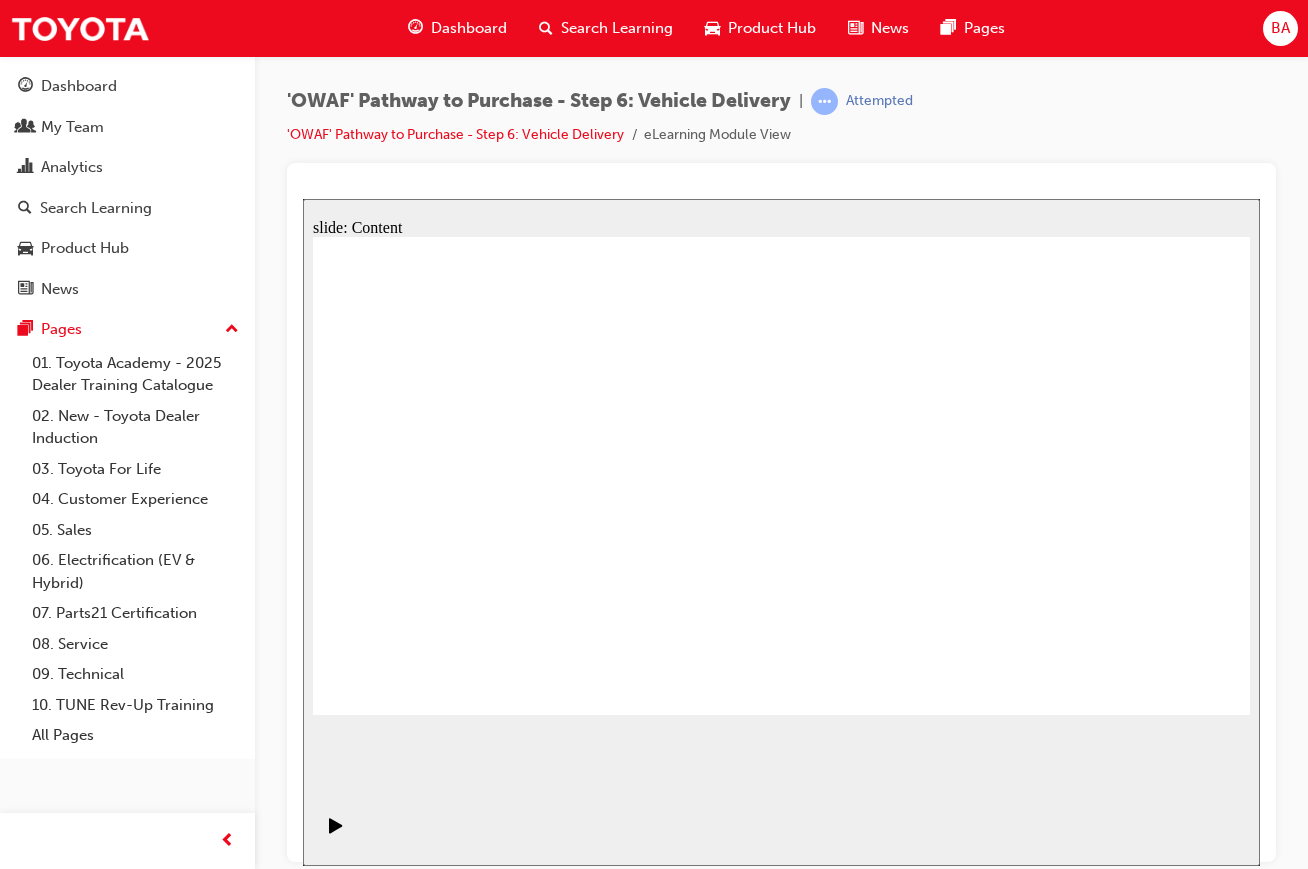 click 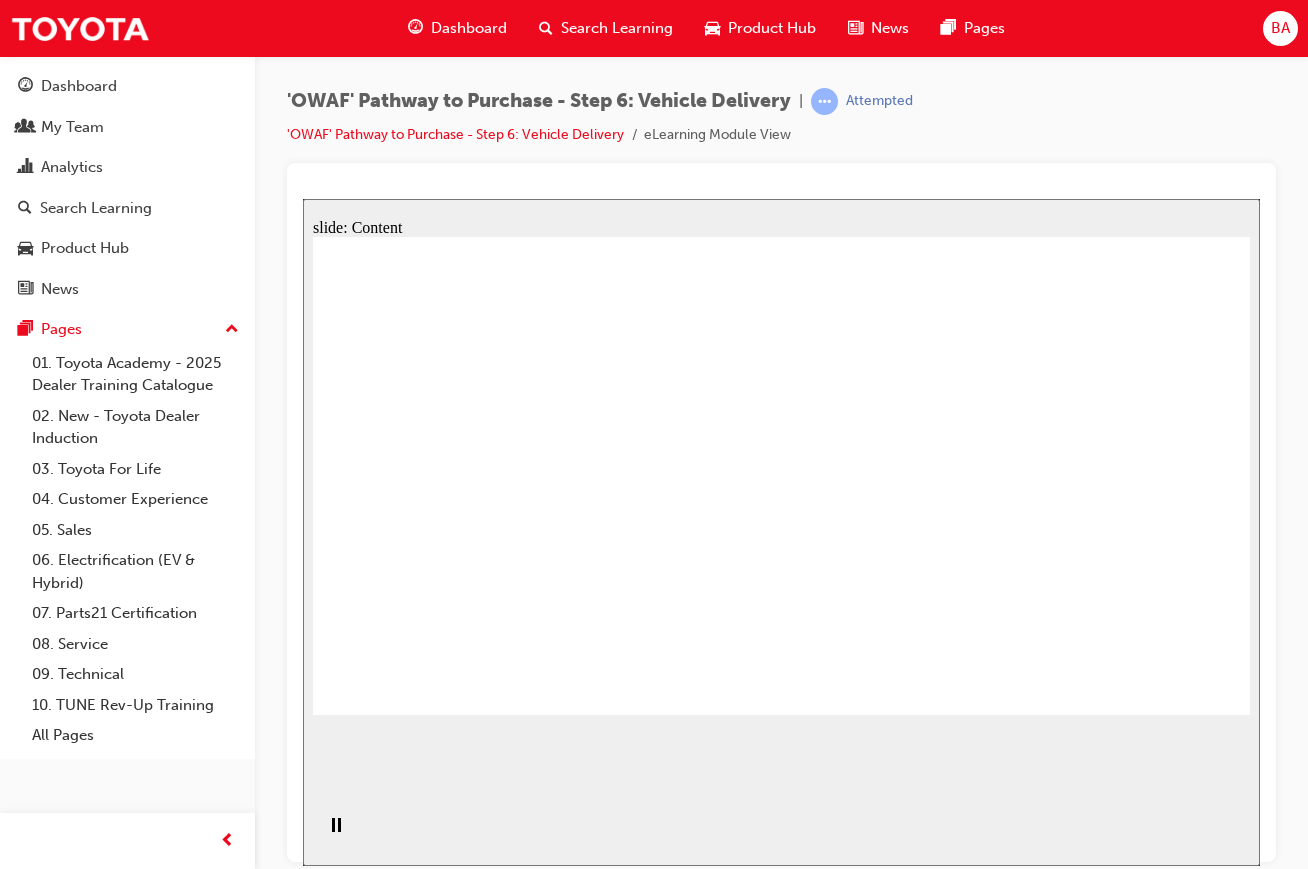 click 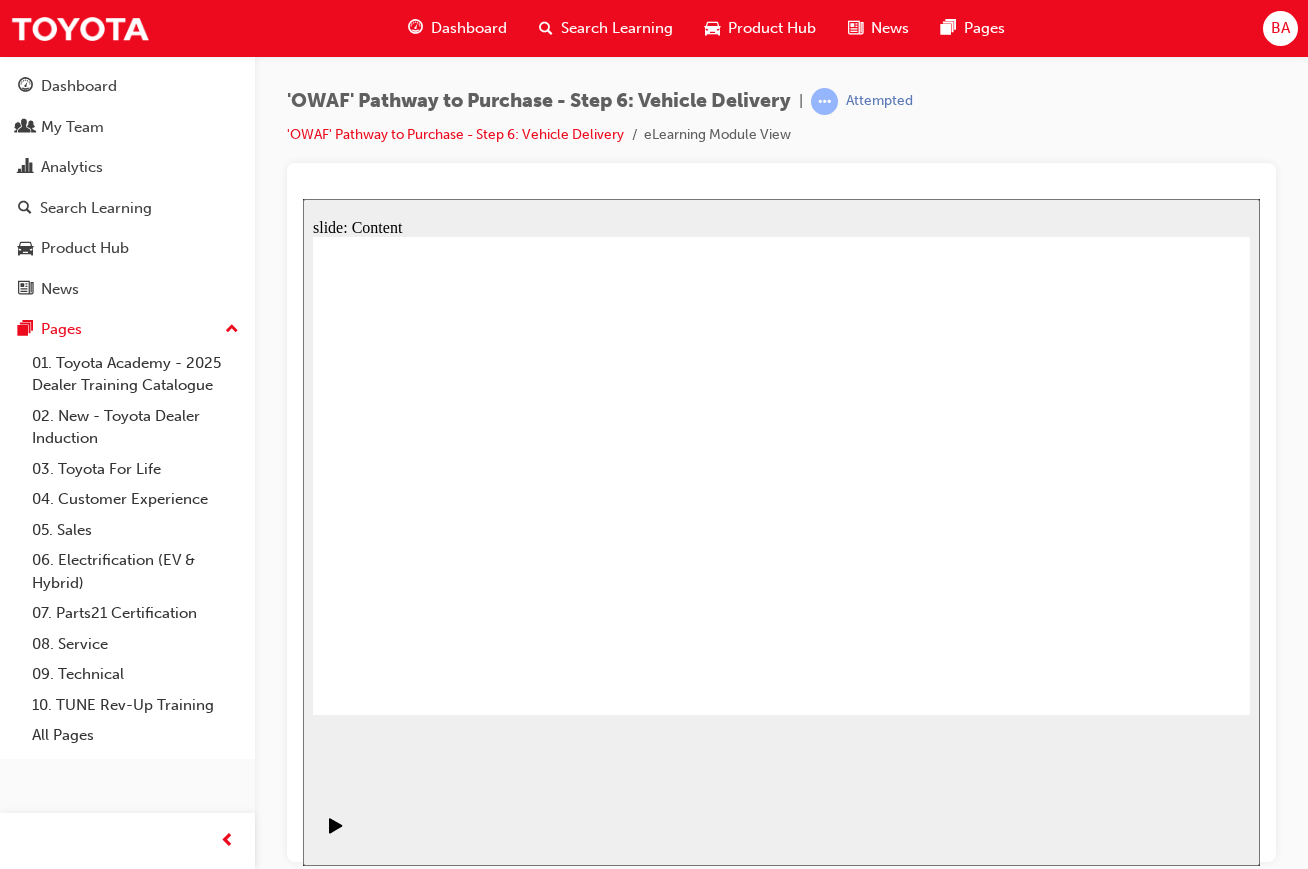 click 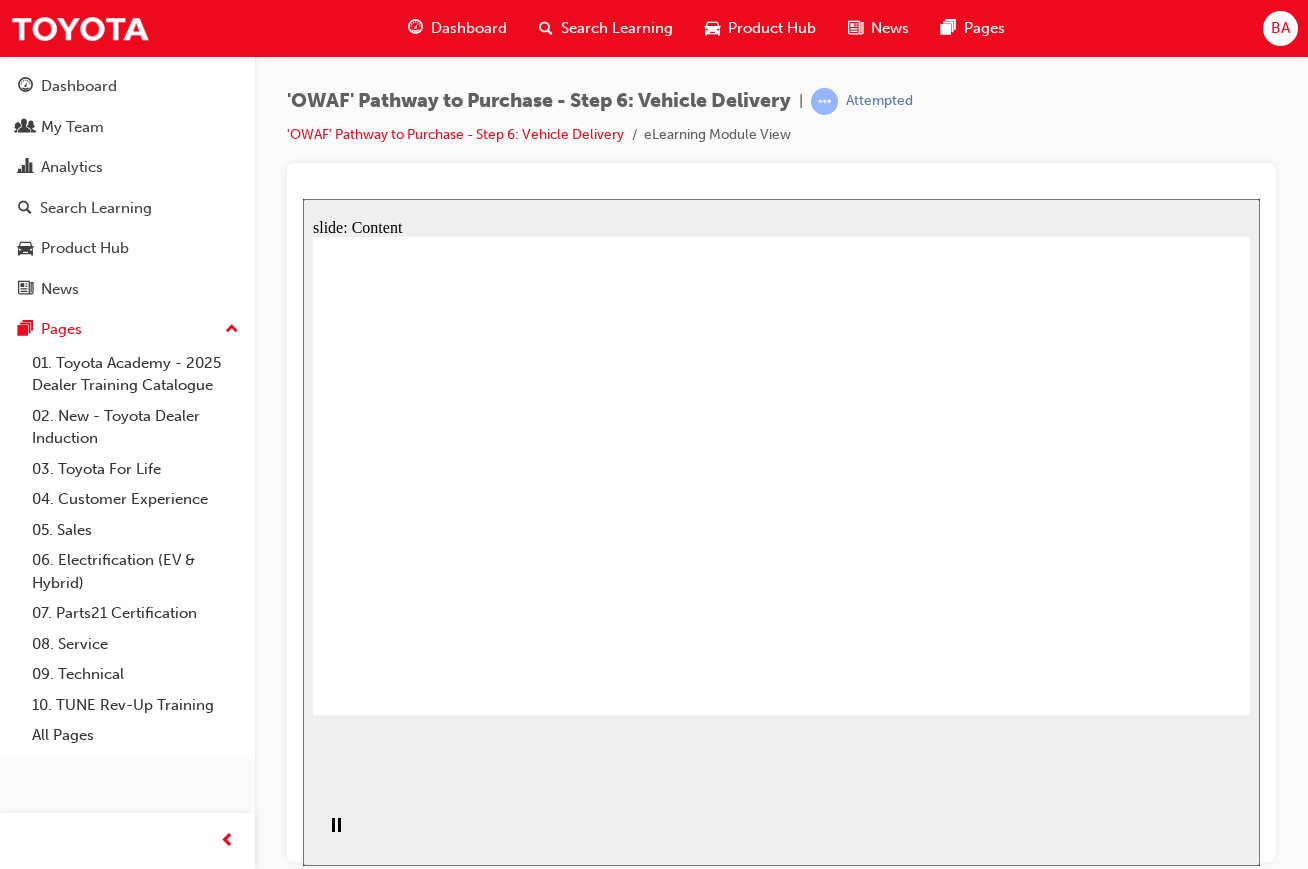click 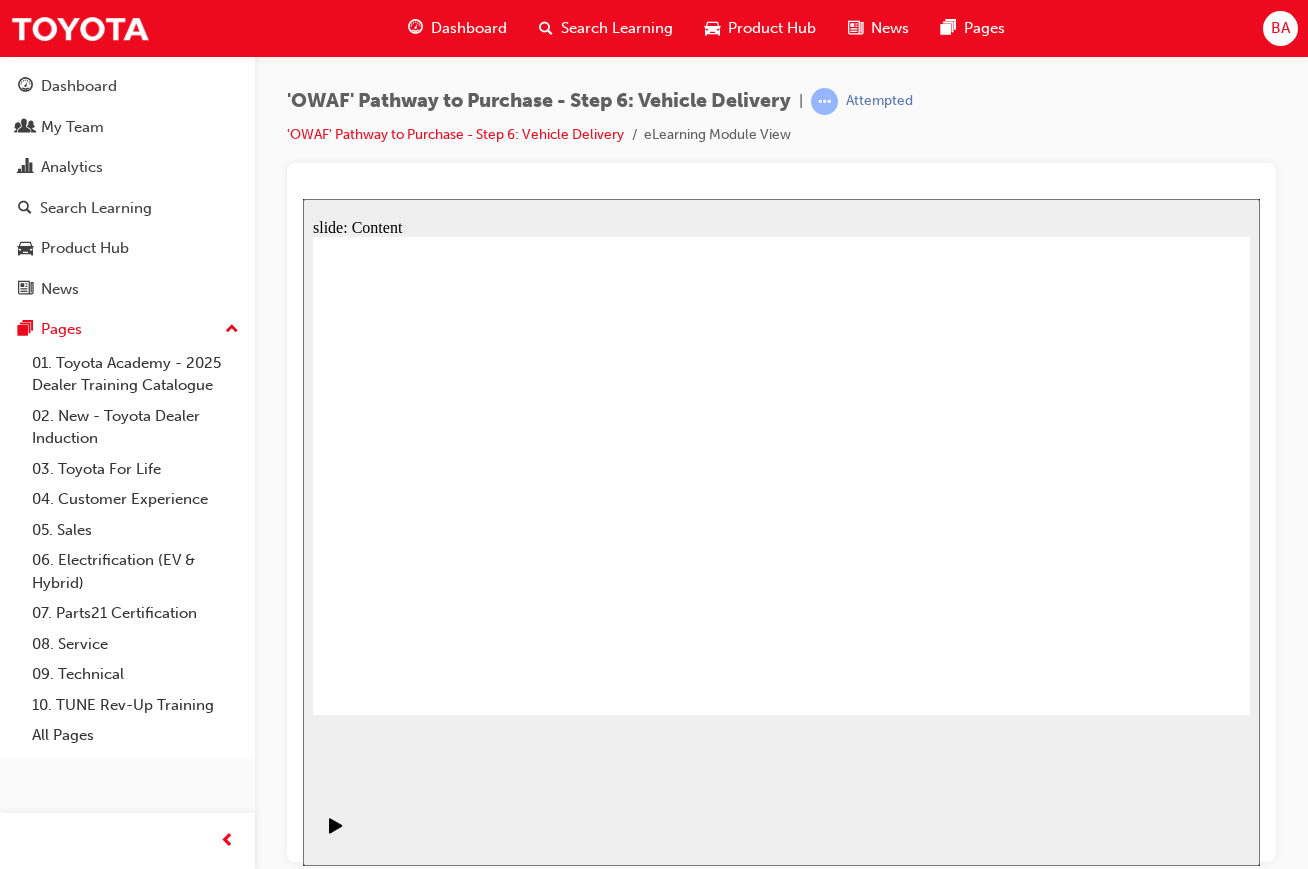 click 